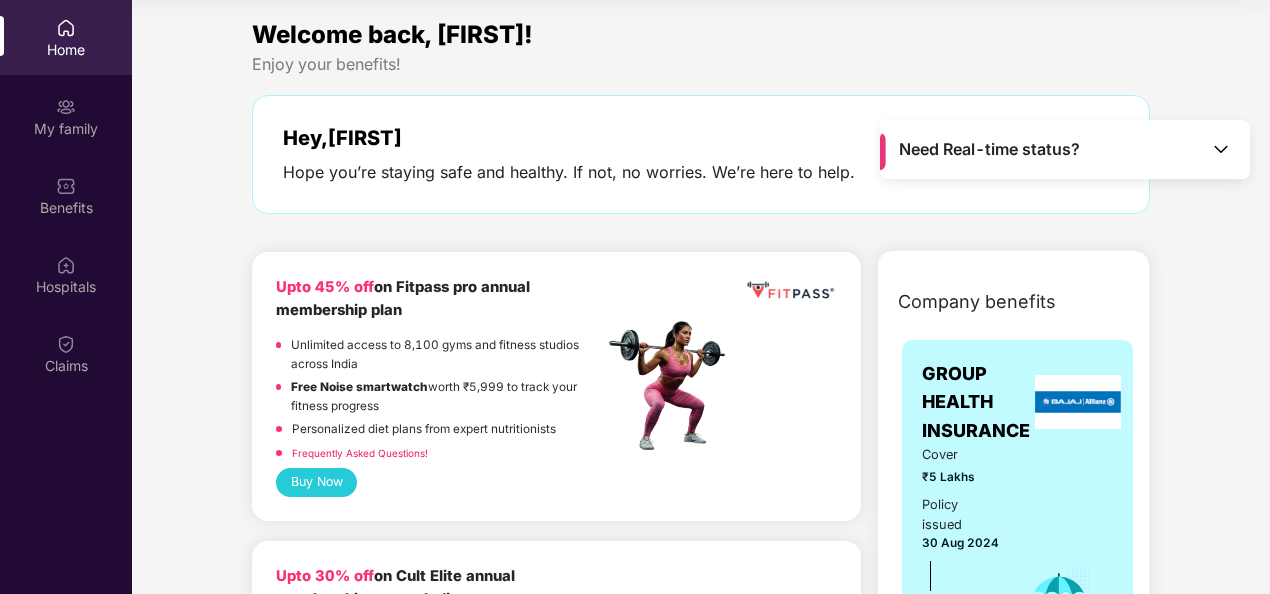 scroll, scrollTop: 112, scrollLeft: 0, axis: vertical 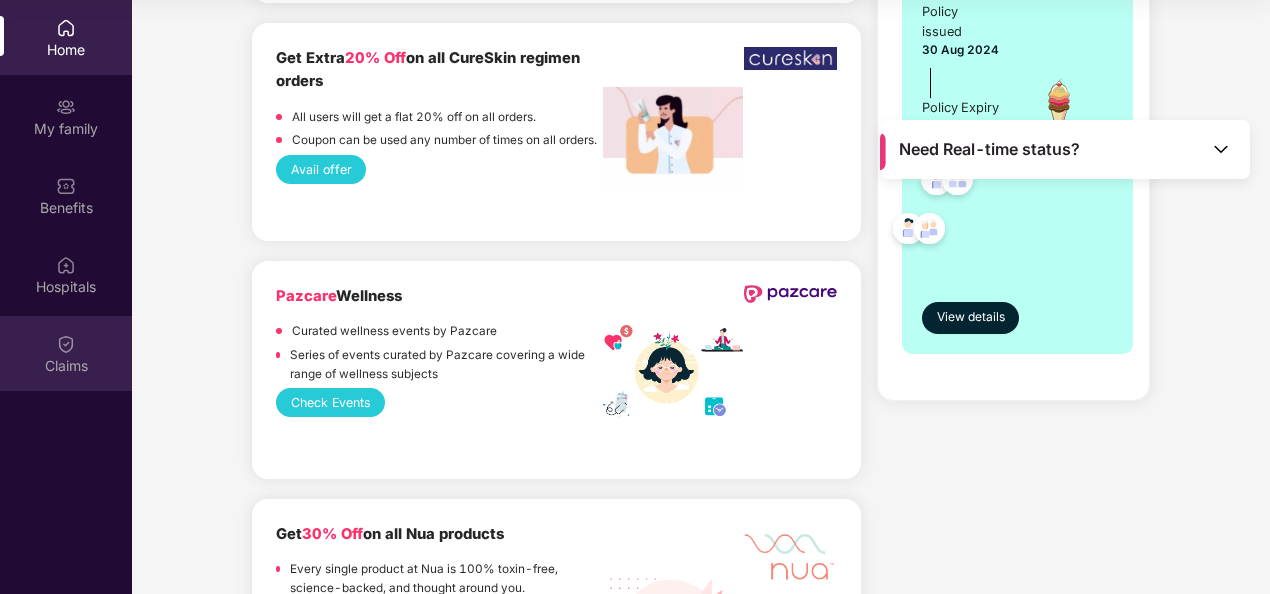 click on "Claims" at bounding box center [66, 353] 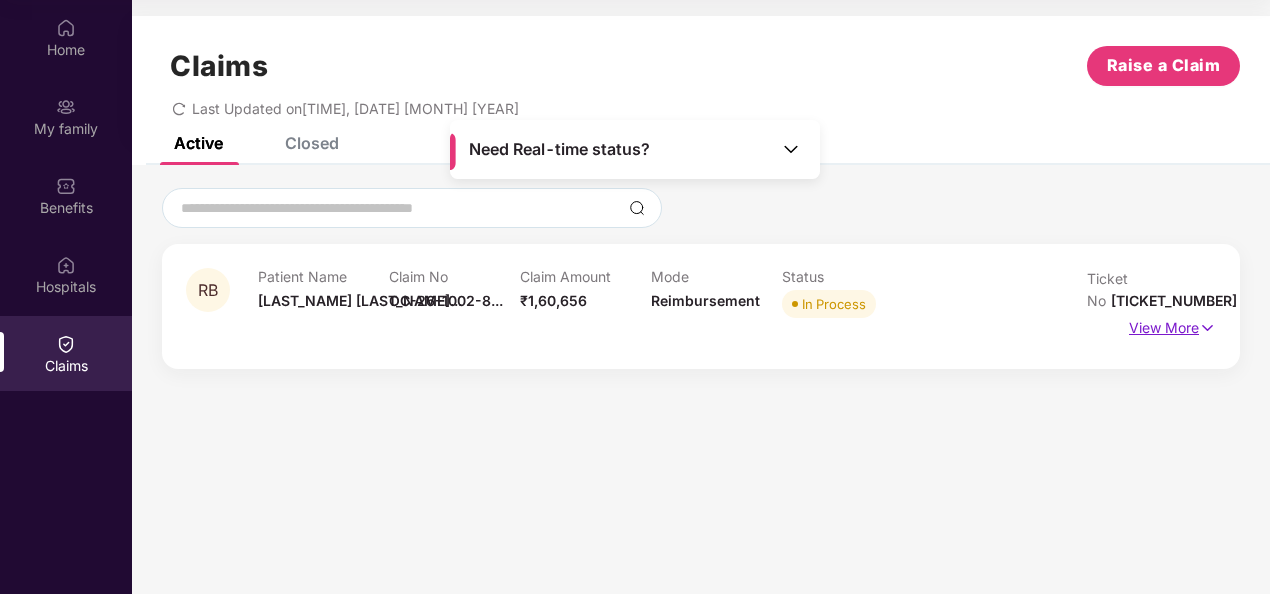 click at bounding box center (1207, 328) 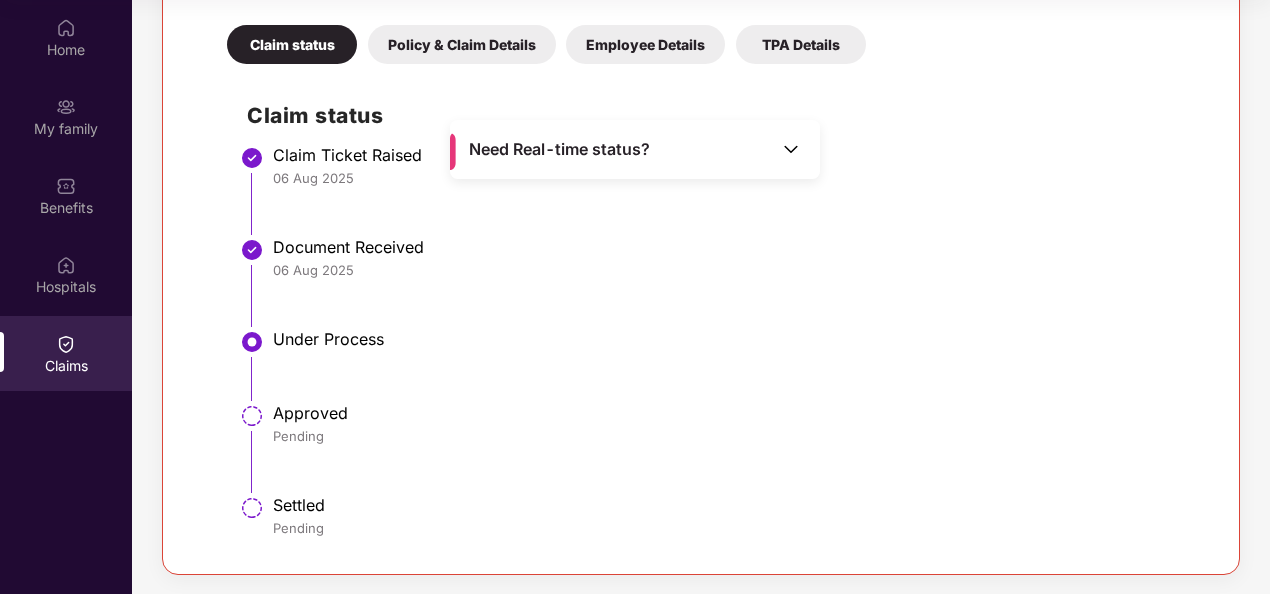 scroll, scrollTop: 336, scrollLeft: 0, axis: vertical 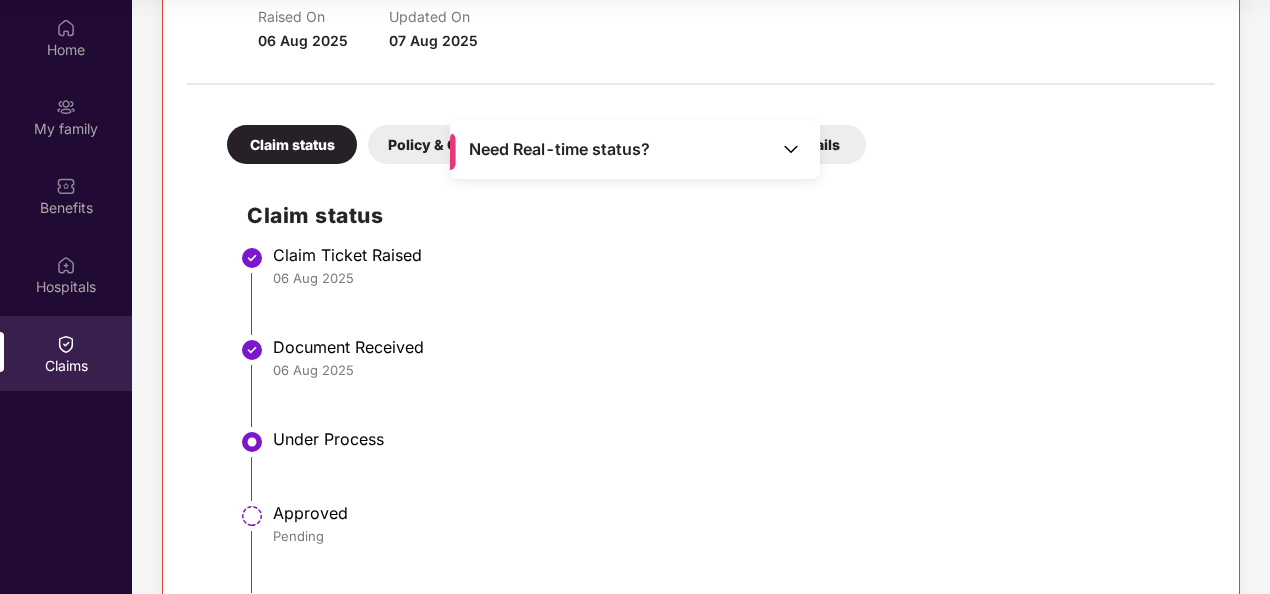click on "Policy & Claim Details" at bounding box center (462, 144) 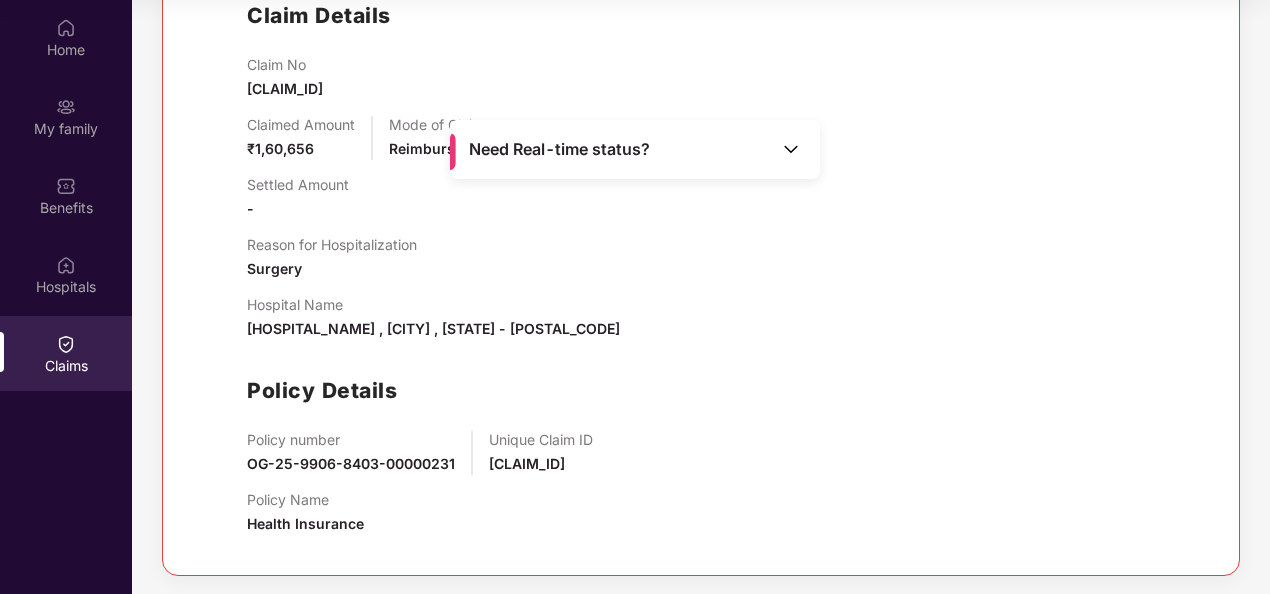 scroll, scrollTop: 537, scrollLeft: 0, axis: vertical 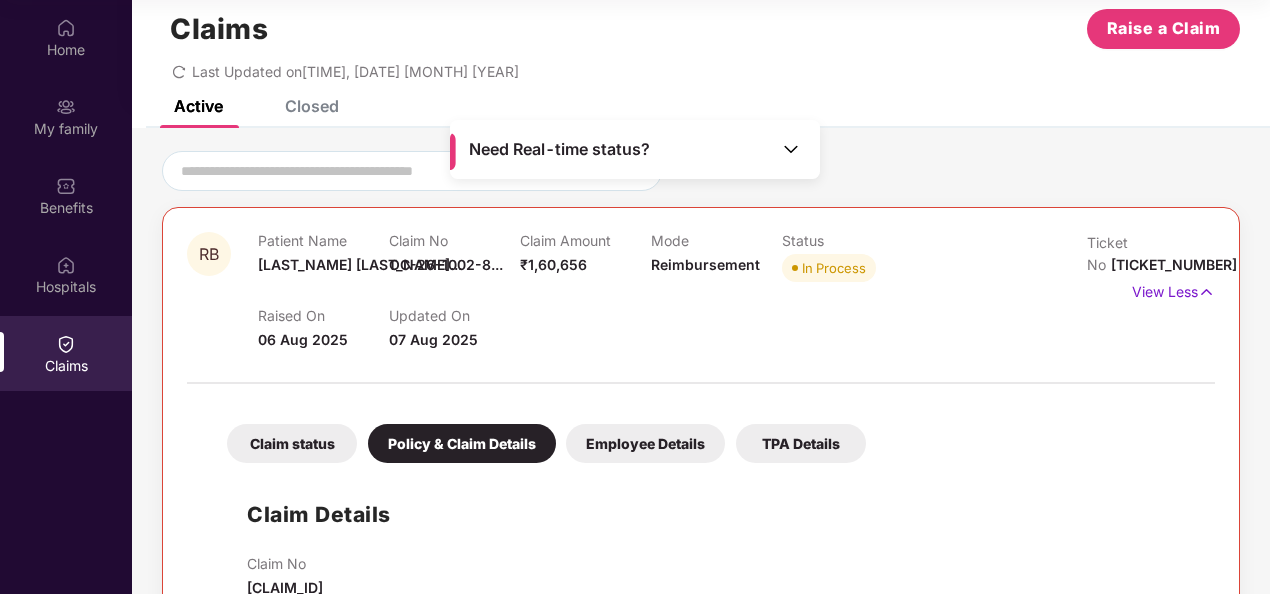 click on "Employee Details" at bounding box center (645, 443) 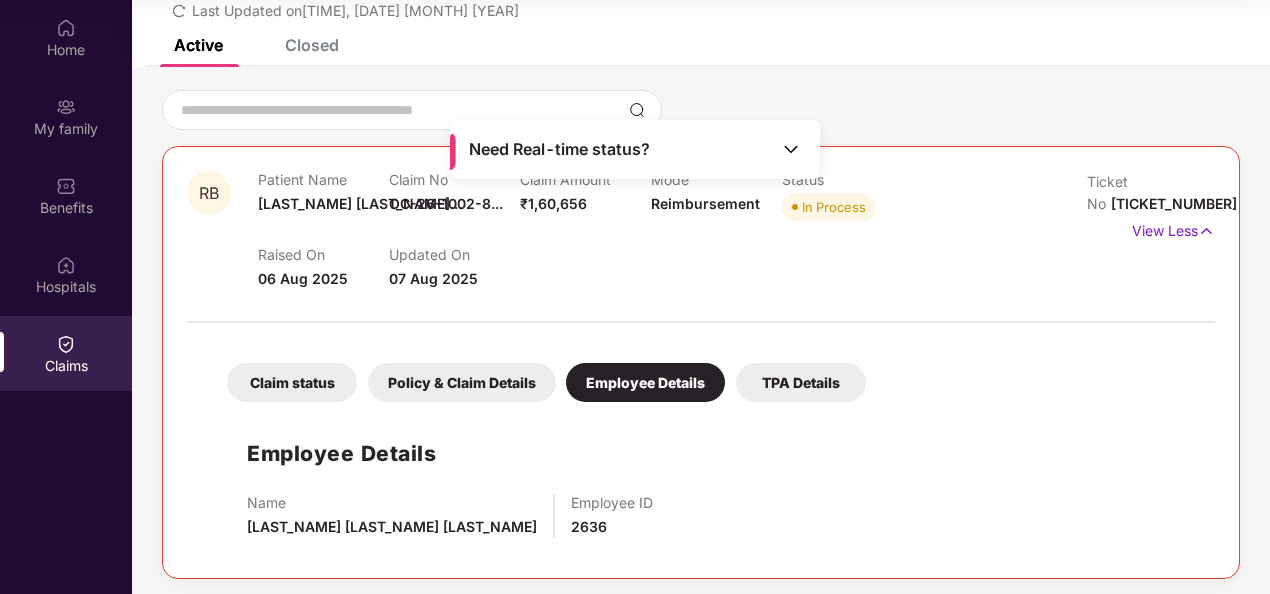 scroll, scrollTop: 102, scrollLeft: 0, axis: vertical 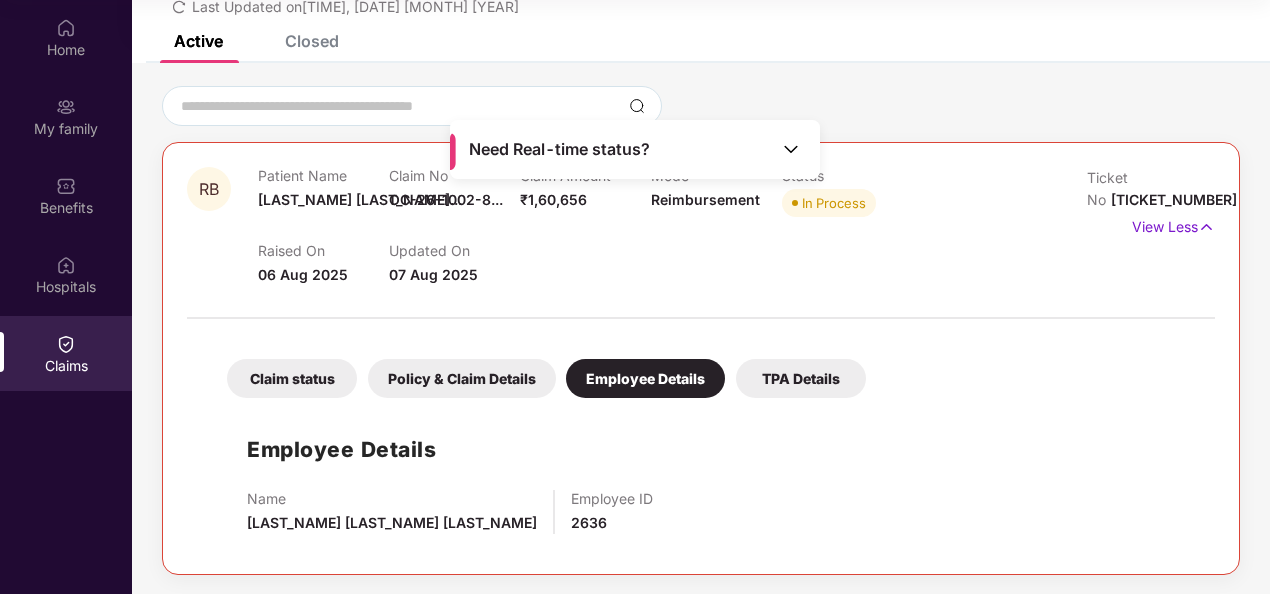 click on "TPA Details" at bounding box center (801, 378) 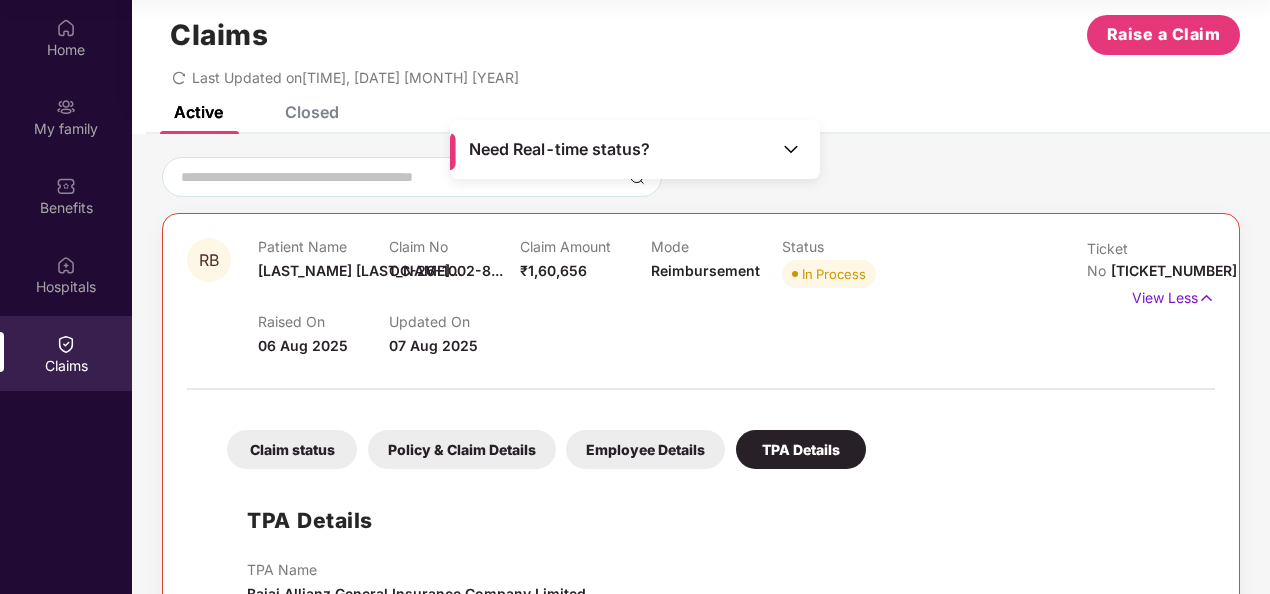 scroll, scrollTop: 0, scrollLeft: 0, axis: both 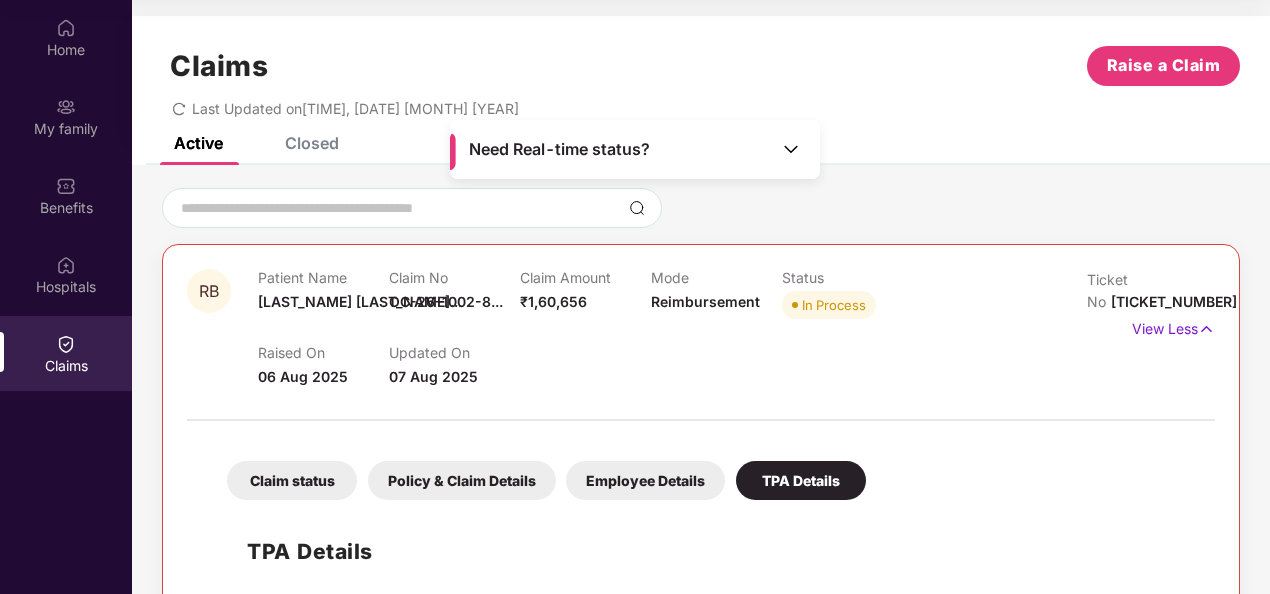 click at bounding box center [791, 149] 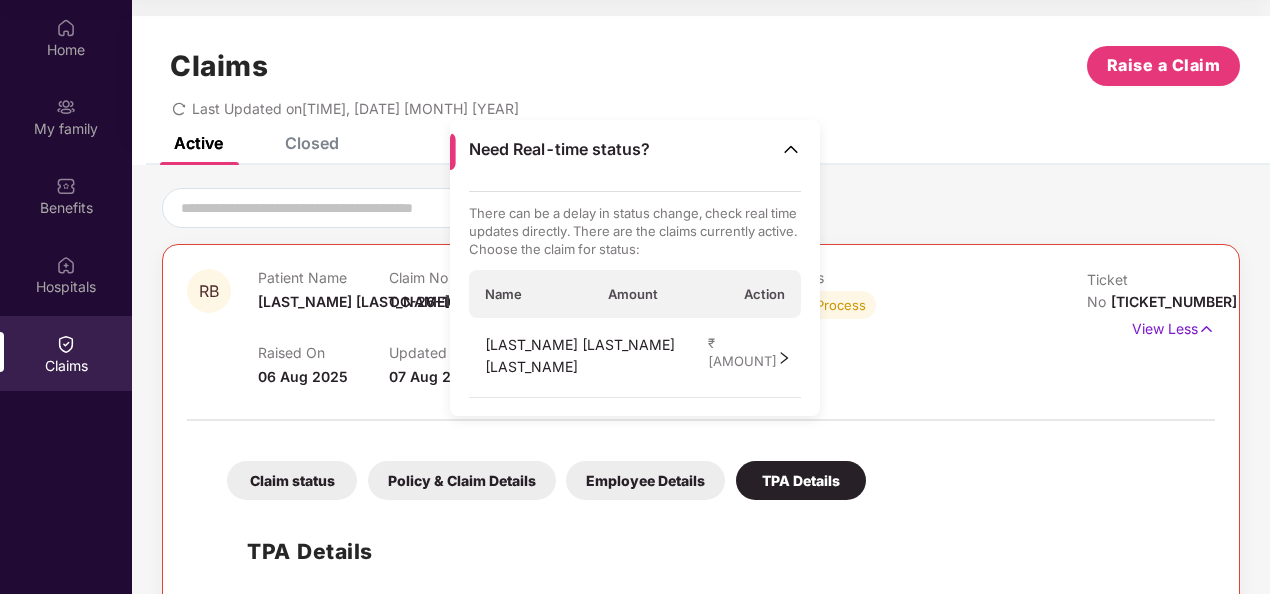 click on "Name Amount Action" at bounding box center (635, 294) 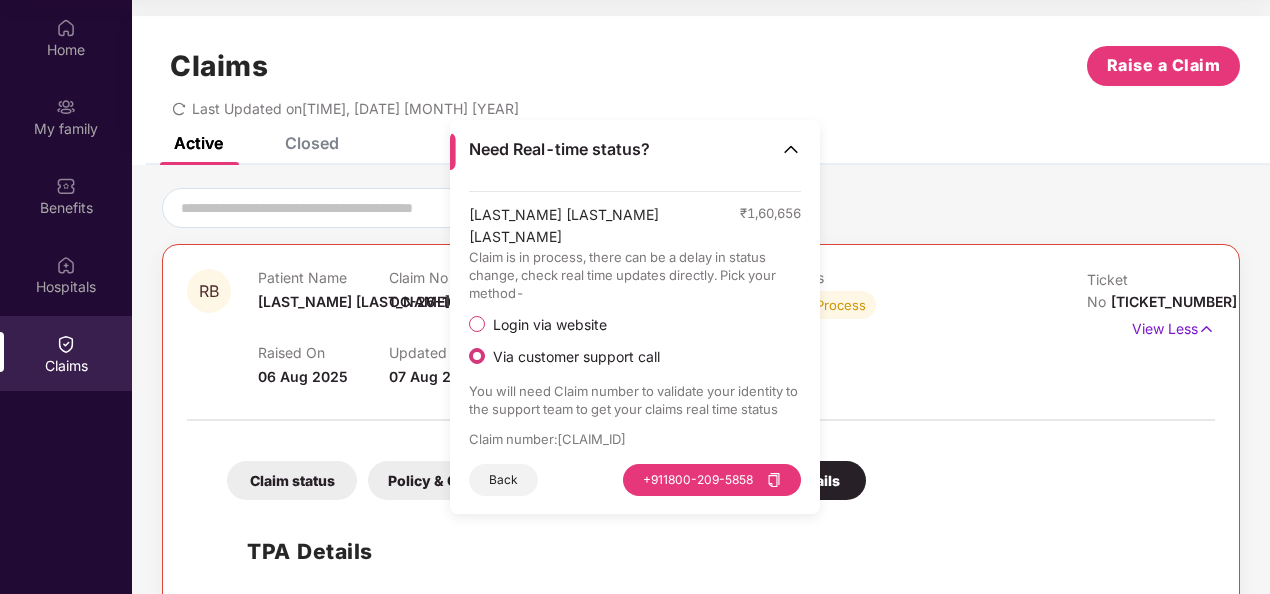 drag, startPoint x: 562, startPoint y: 421, endPoint x: 791, endPoint y: 423, distance: 229.00873 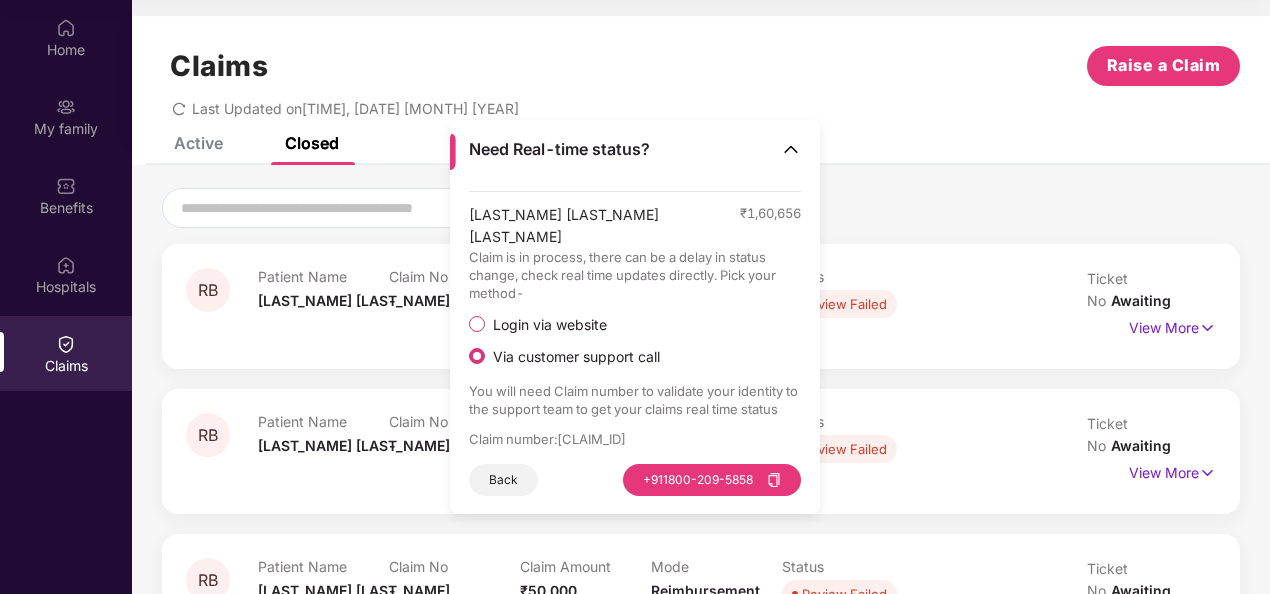 click on "Claims Raise a Claim Last Updated on  [TIME], [DATE] [MONTH] [YEAR]" at bounding box center (701, 76) 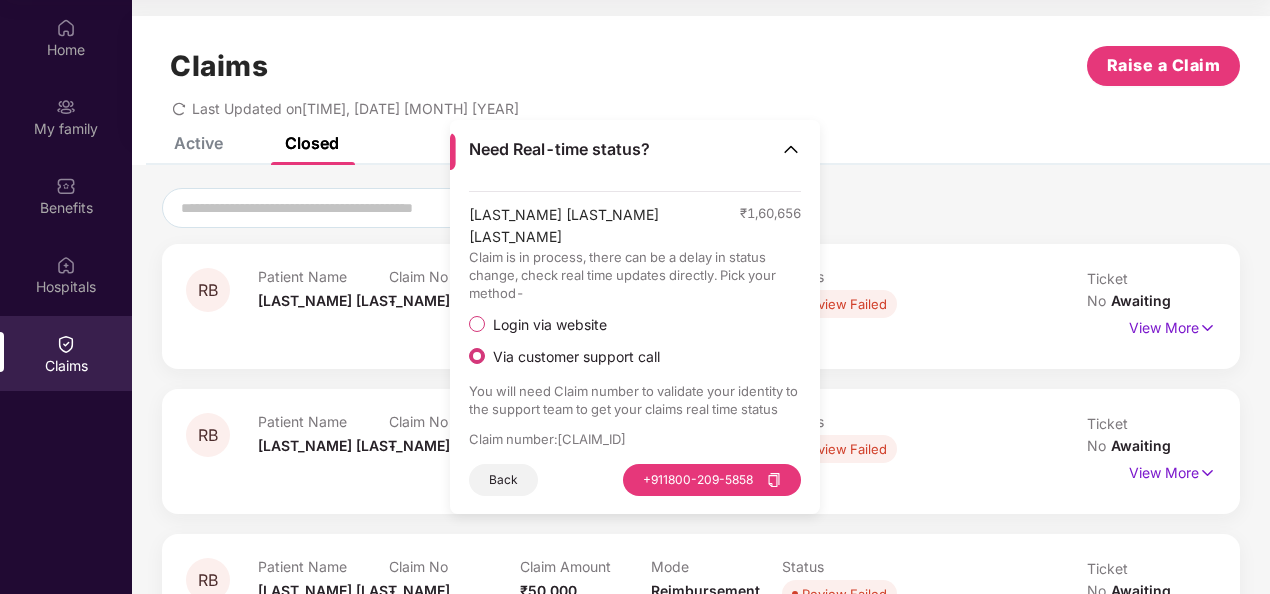 click at bounding box center (791, 149) 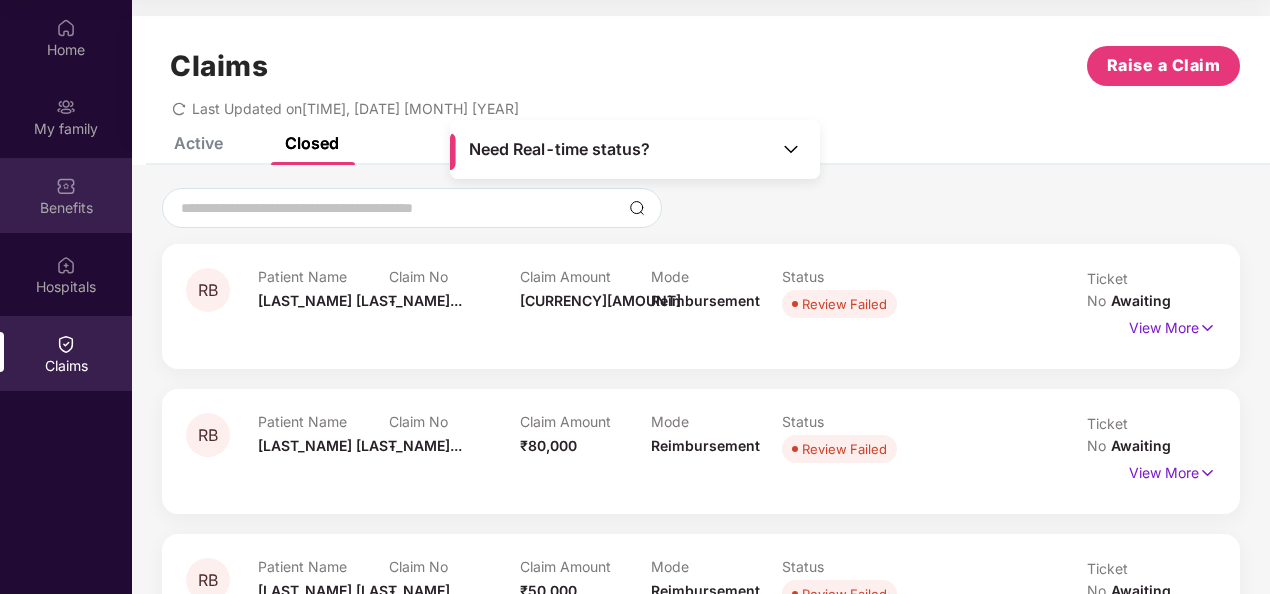 click on "Benefits" at bounding box center (66, 208) 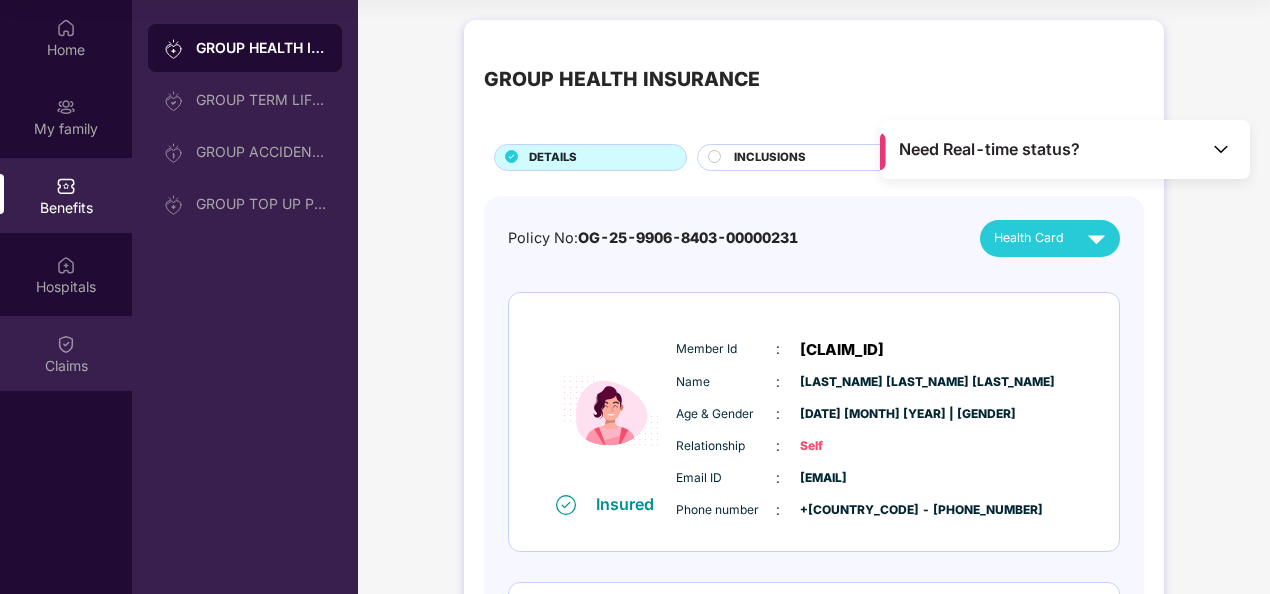 click on "Claims" at bounding box center (66, 353) 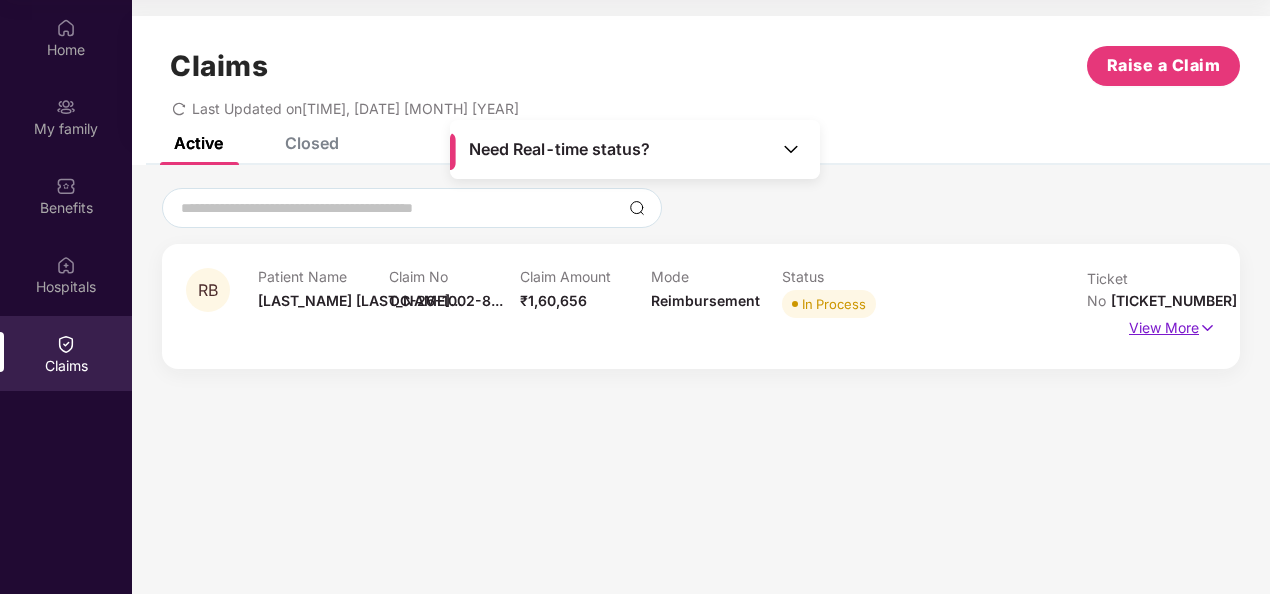 click on "View More" at bounding box center (1172, 325) 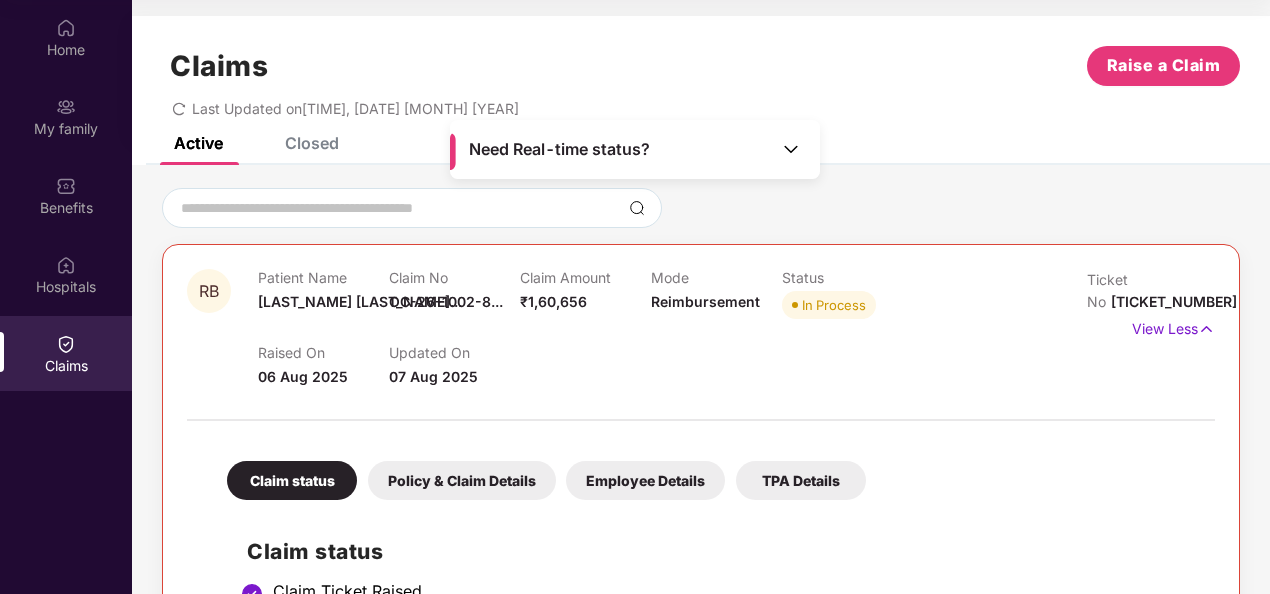 click on "TPA Details" at bounding box center (801, 480) 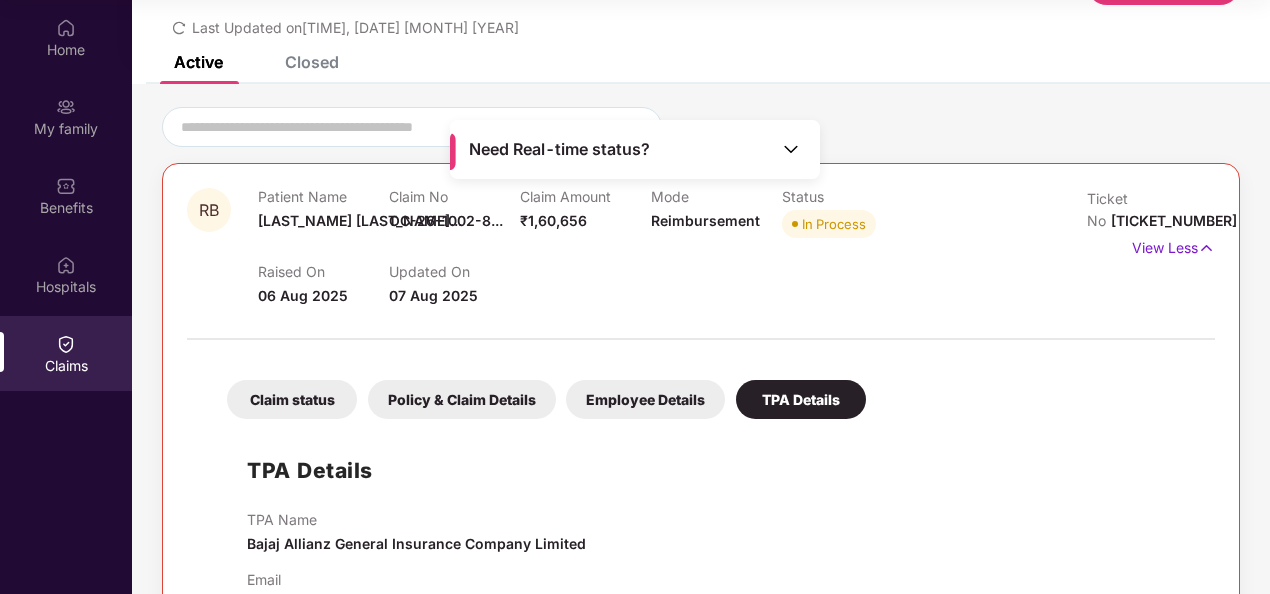 scroll, scrollTop: 146, scrollLeft: 0, axis: vertical 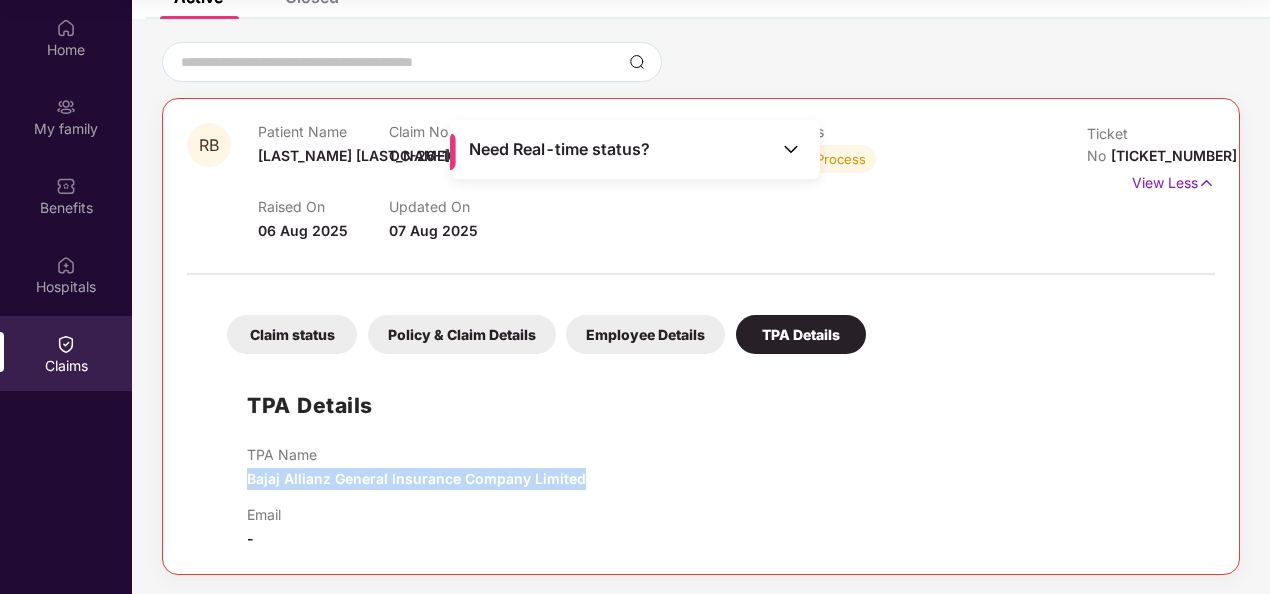 drag, startPoint x: 248, startPoint y: 472, endPoint x: 619, endPoint y: 481, distance: 371.10916 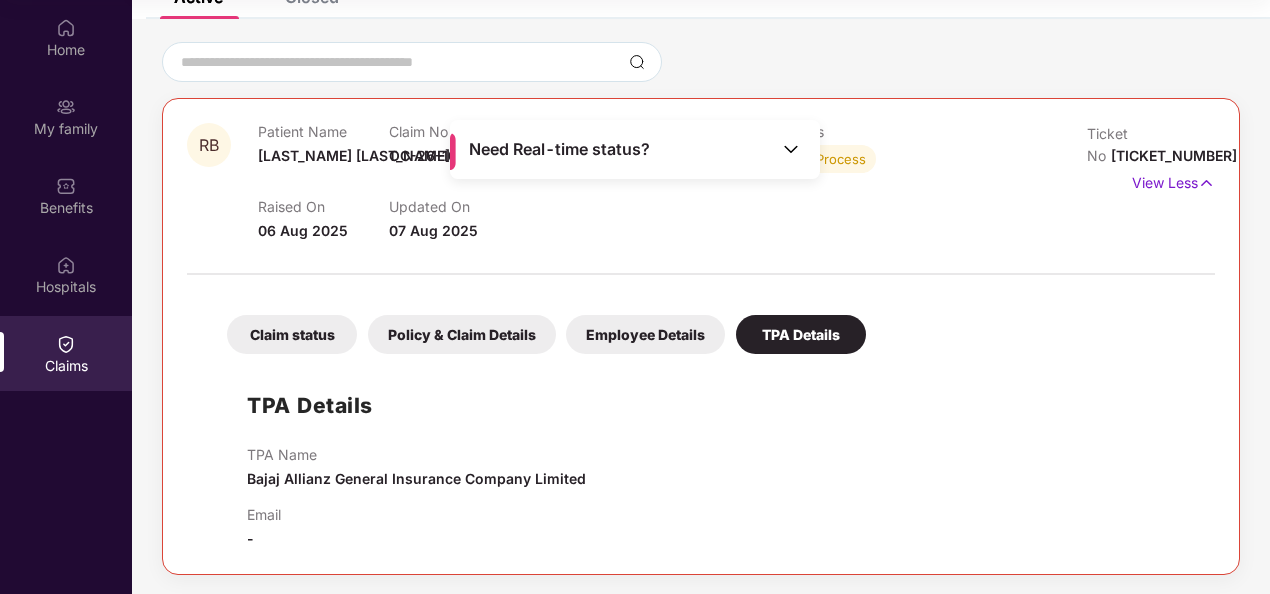 click on "Claims" at bounding box center (66, 353) 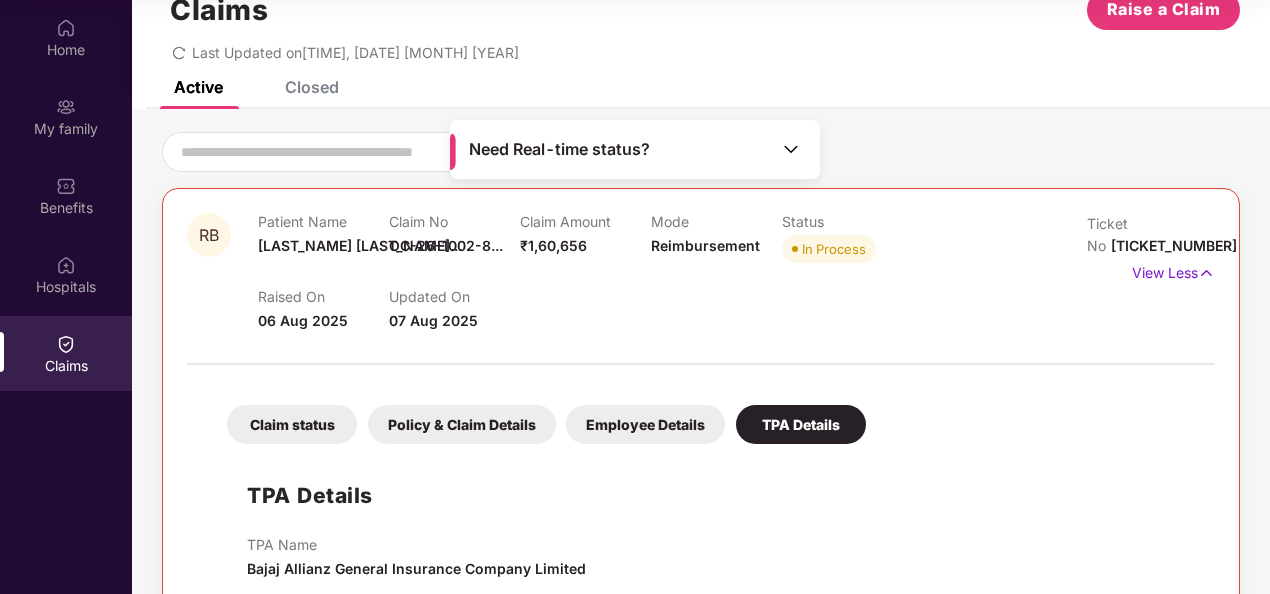 scroll, scrollTop: 0, scrollLeft: 0, axis: both 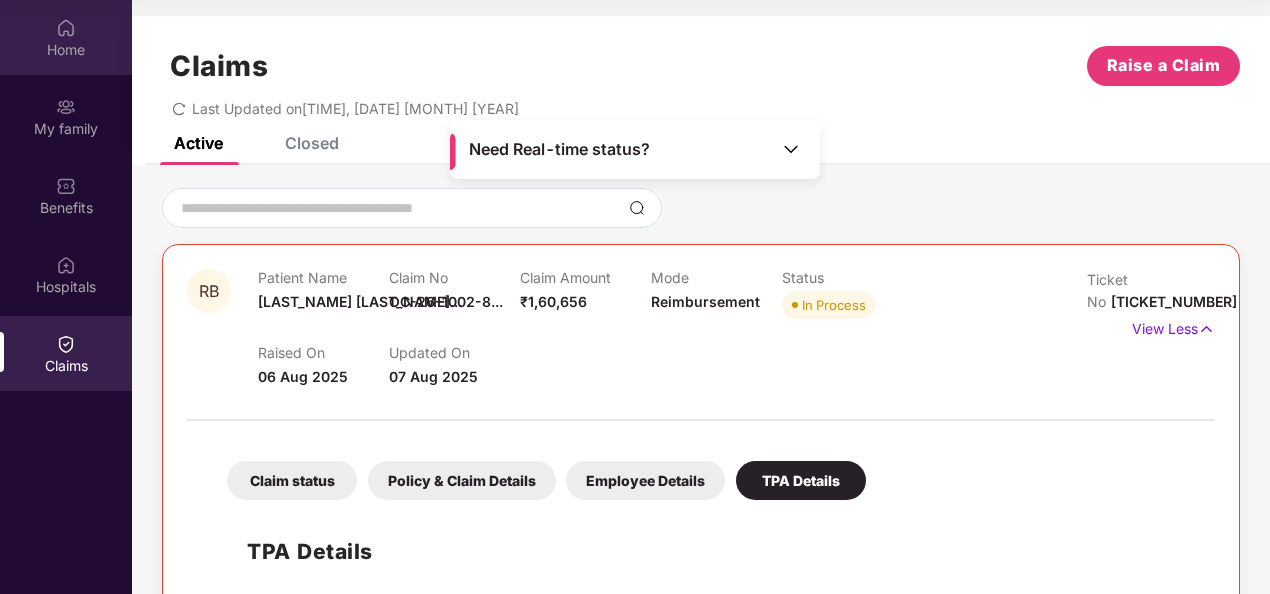 click at bounding box center [66, 28] 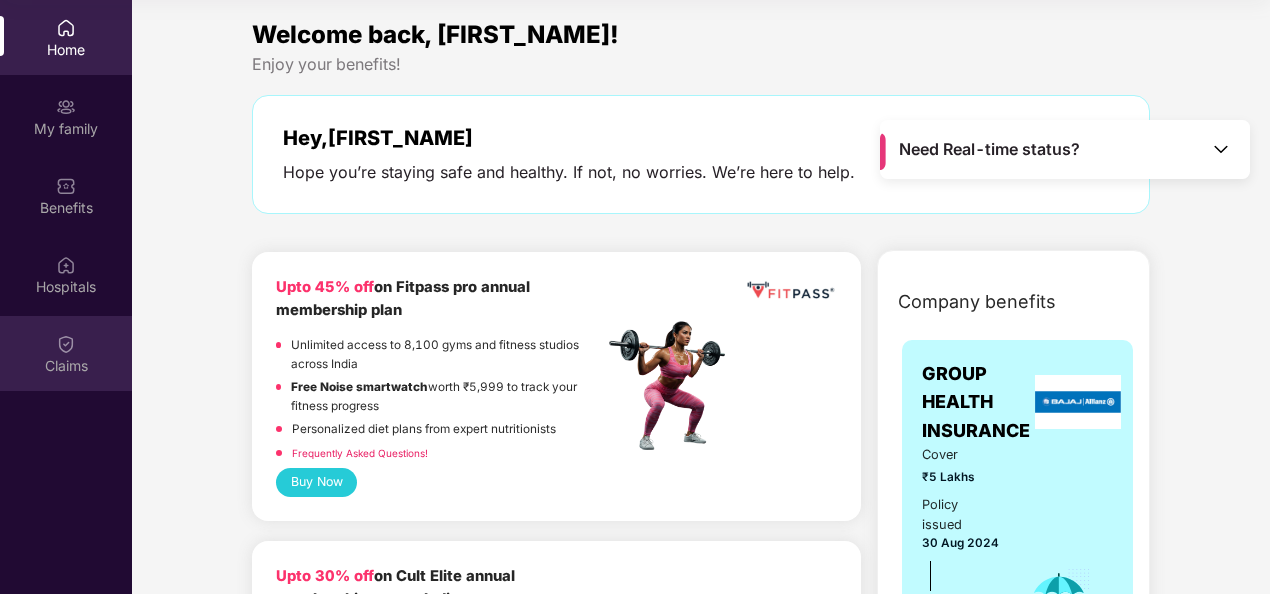 click at bounding box center [66, 344] 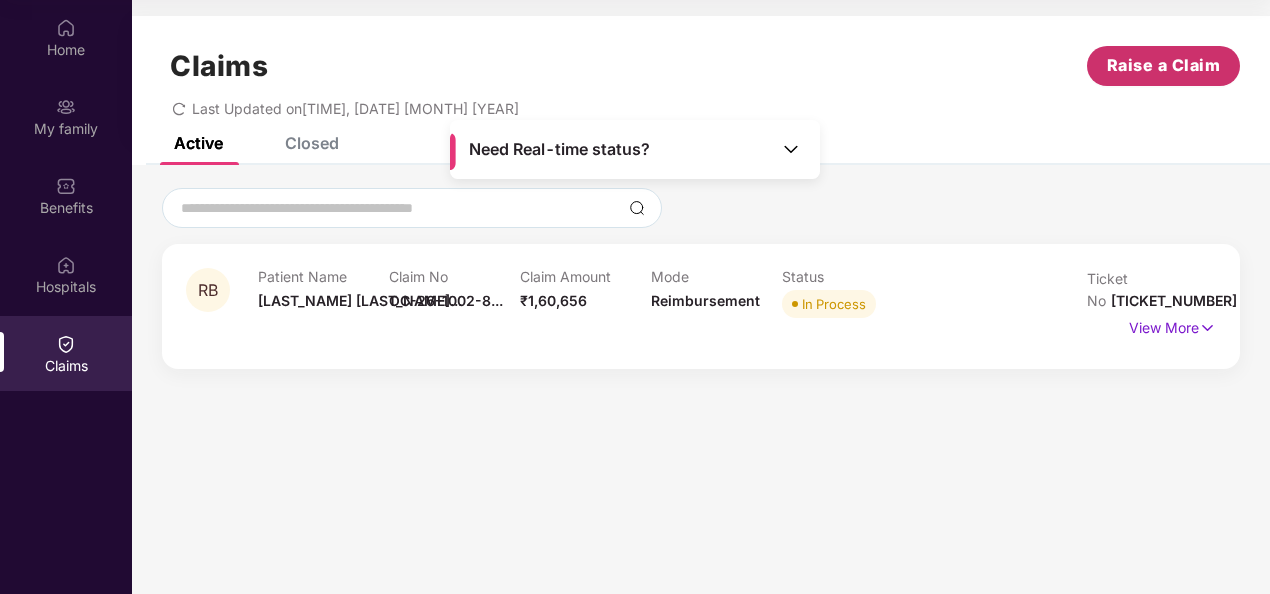 click on "Raise a Claim" at bounding box center (1163, 66) 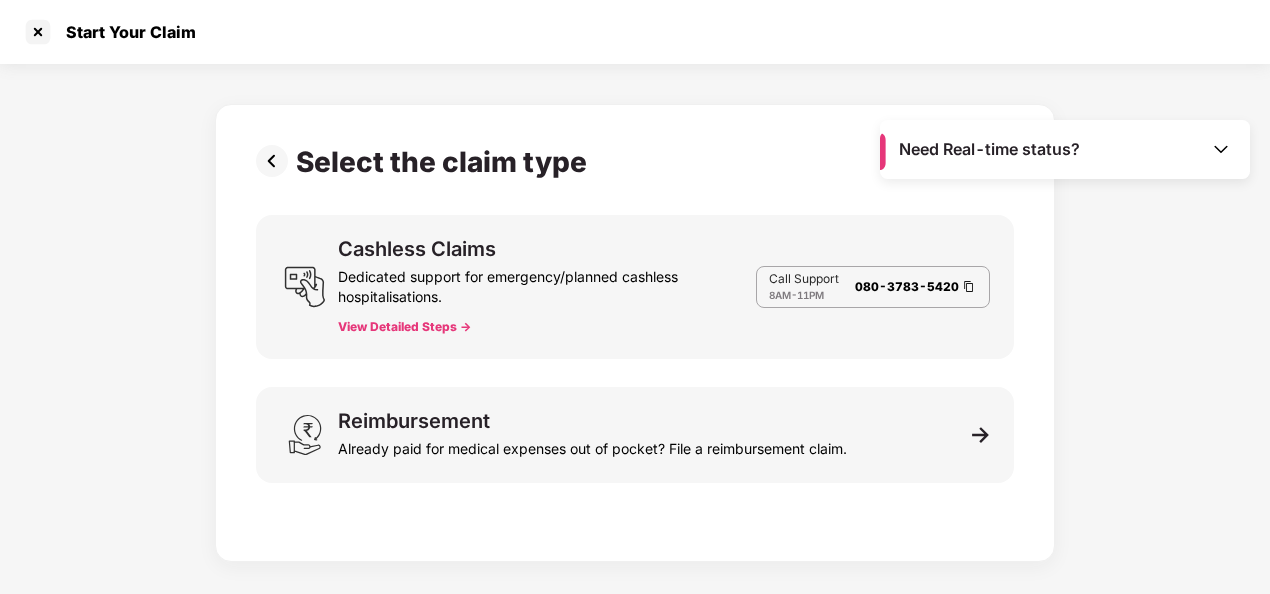 scroll, scrollTop: 48, scrollLeft: 0, axis: vertical 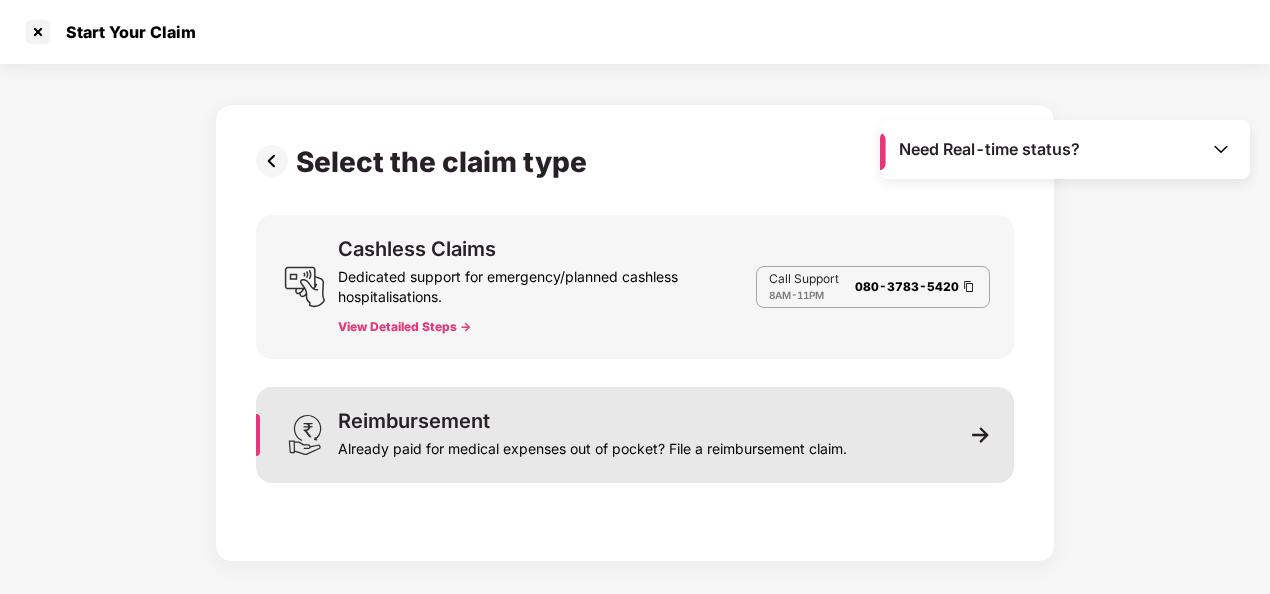 click on "Already paid for medical expenses out of pocket? File a reimbursement claim." at bounding box center [592, 445] 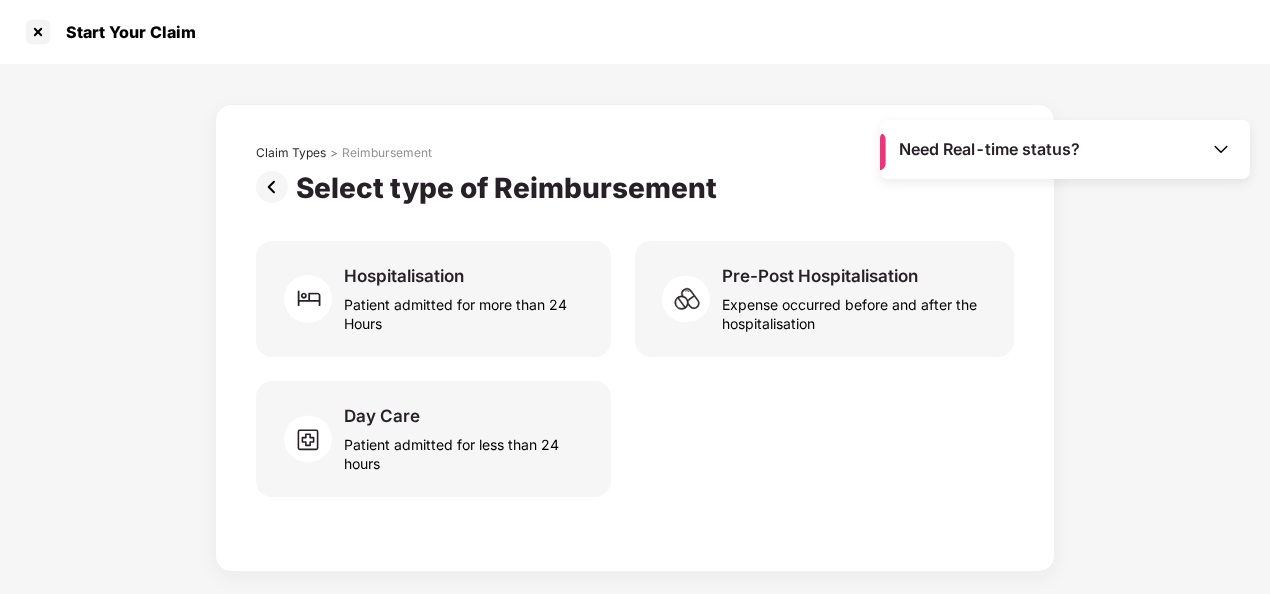 click at bounding box center (276, 187) 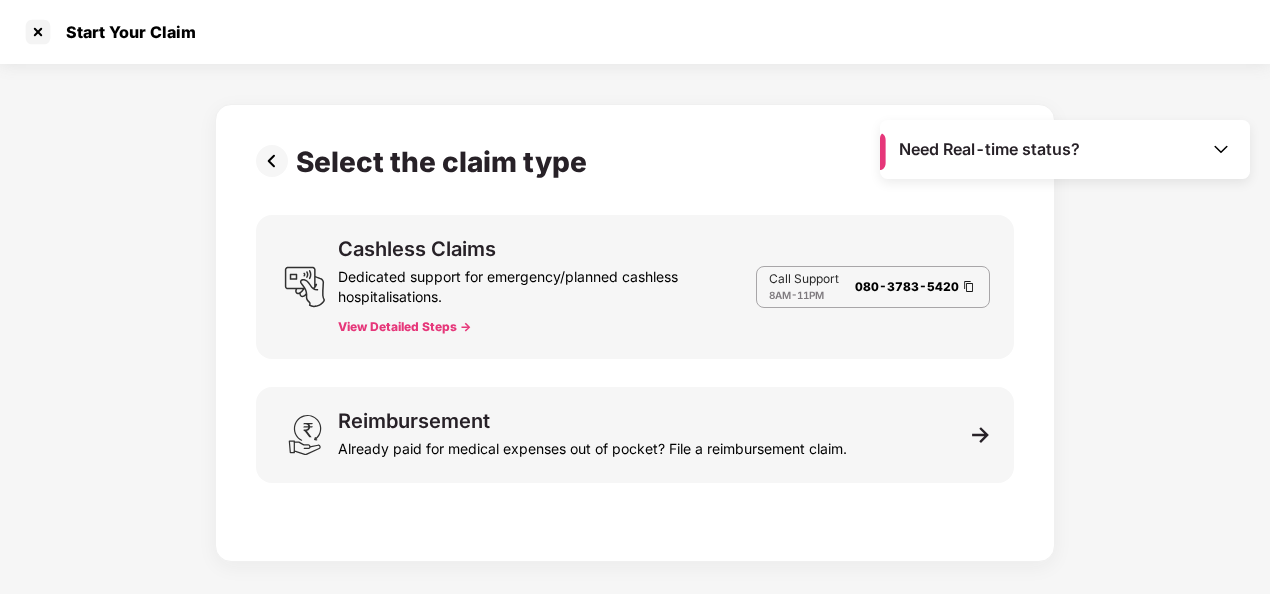click at bounding box center (276, 161) 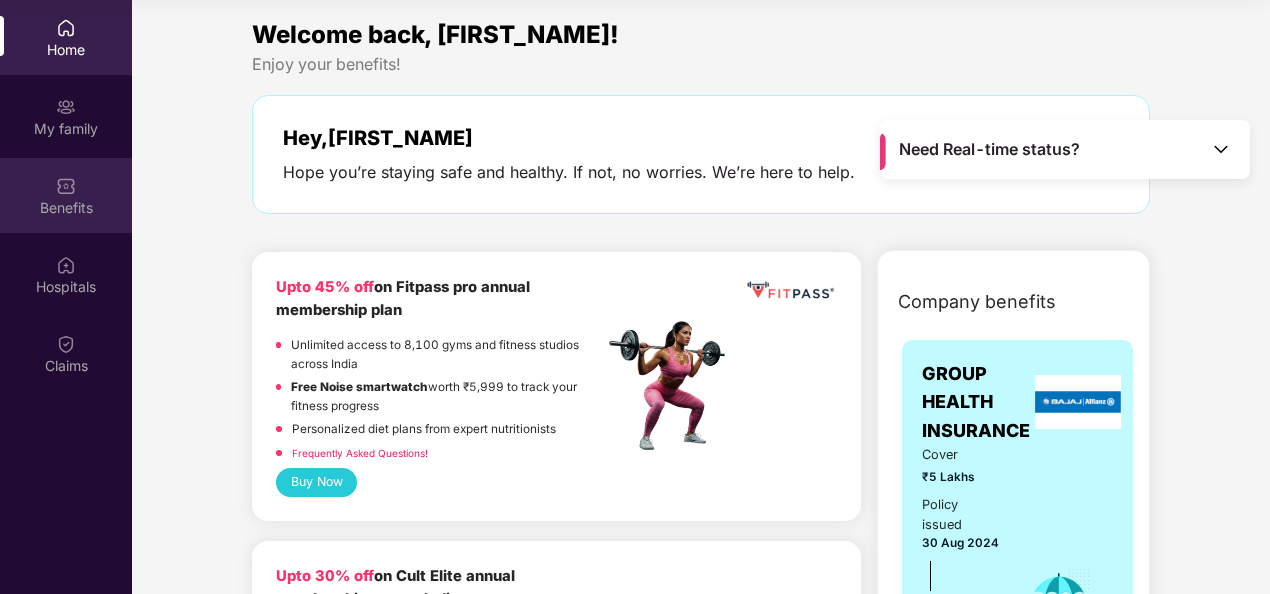 click on "Benefits" at bounding box center (66, 195) 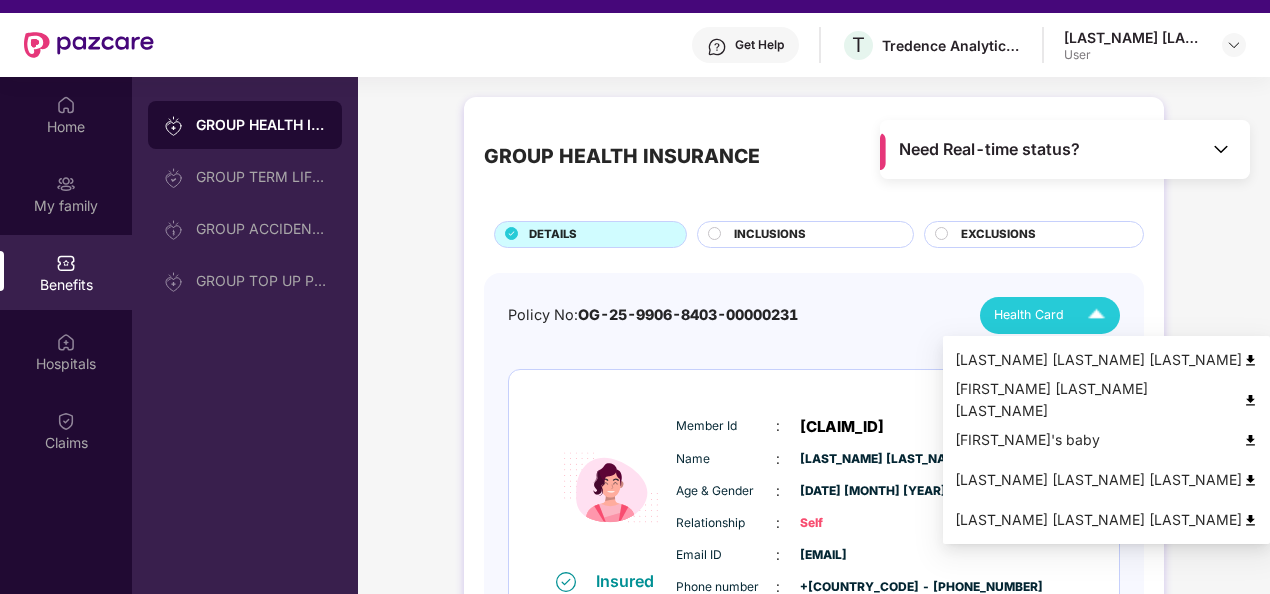 scroll, scrollTop: 0, scrollLeft: 0, axis: both 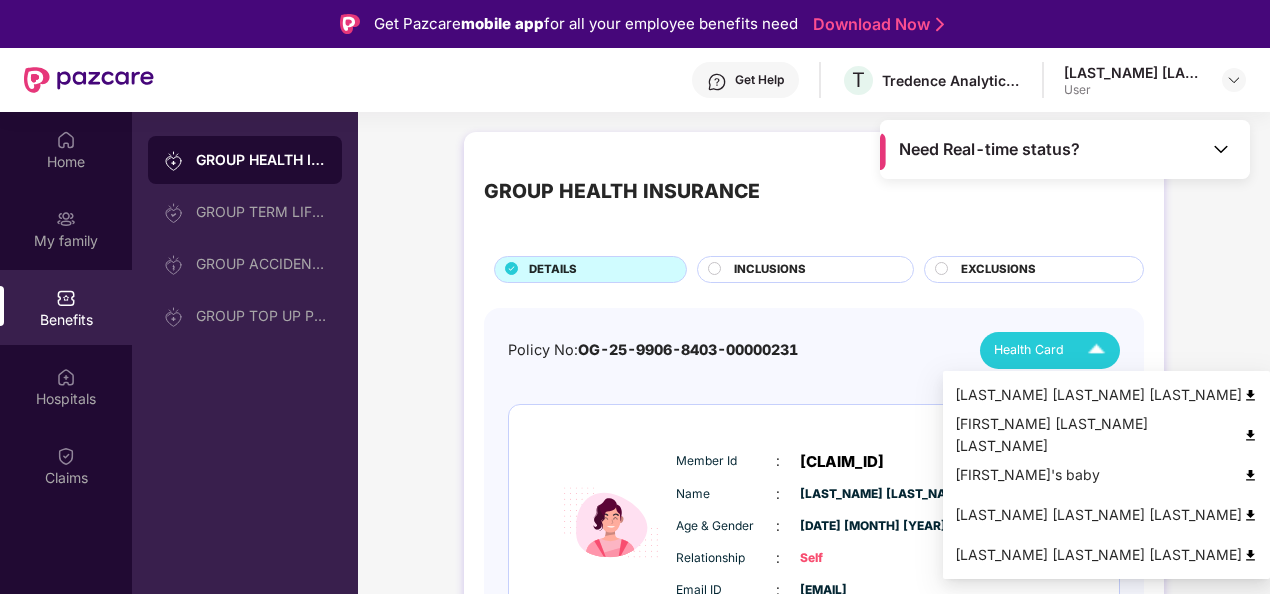 click on "Health Card" at bounding box center (1029, 350) 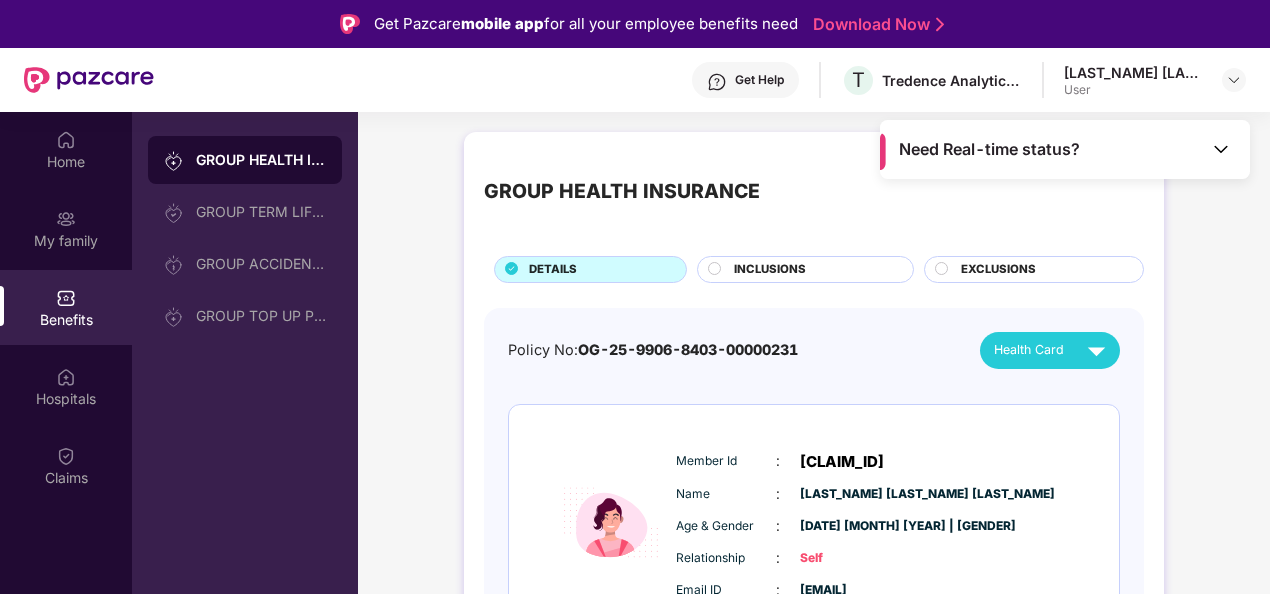 click on "Policy No: [POLICY_NUMBER] Health Card" at bounding box center [814, 350] 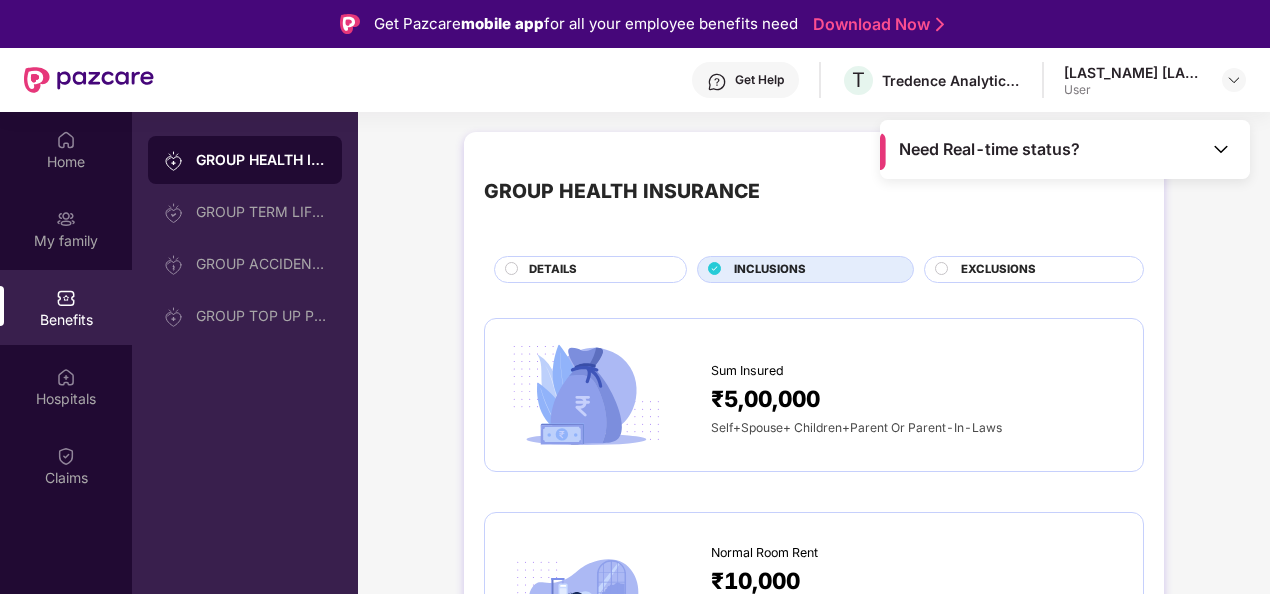 click on "EXCLUSIONS" at bounding box center [998, 270] 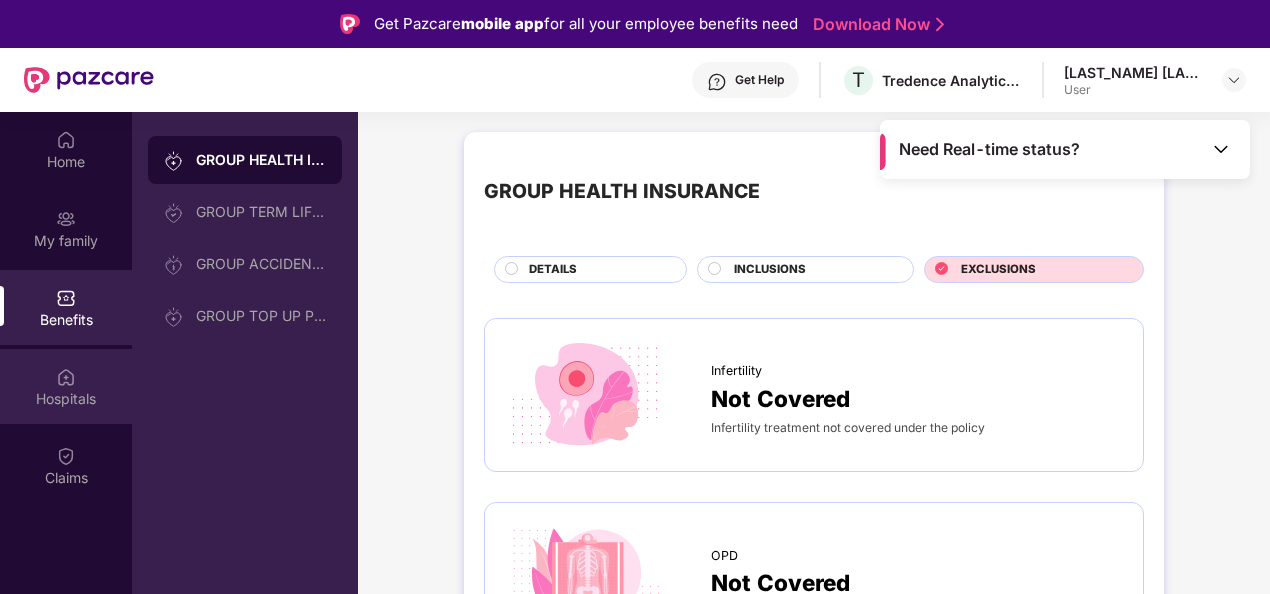 click on "Hospitals" at bounding box center [66, 386] 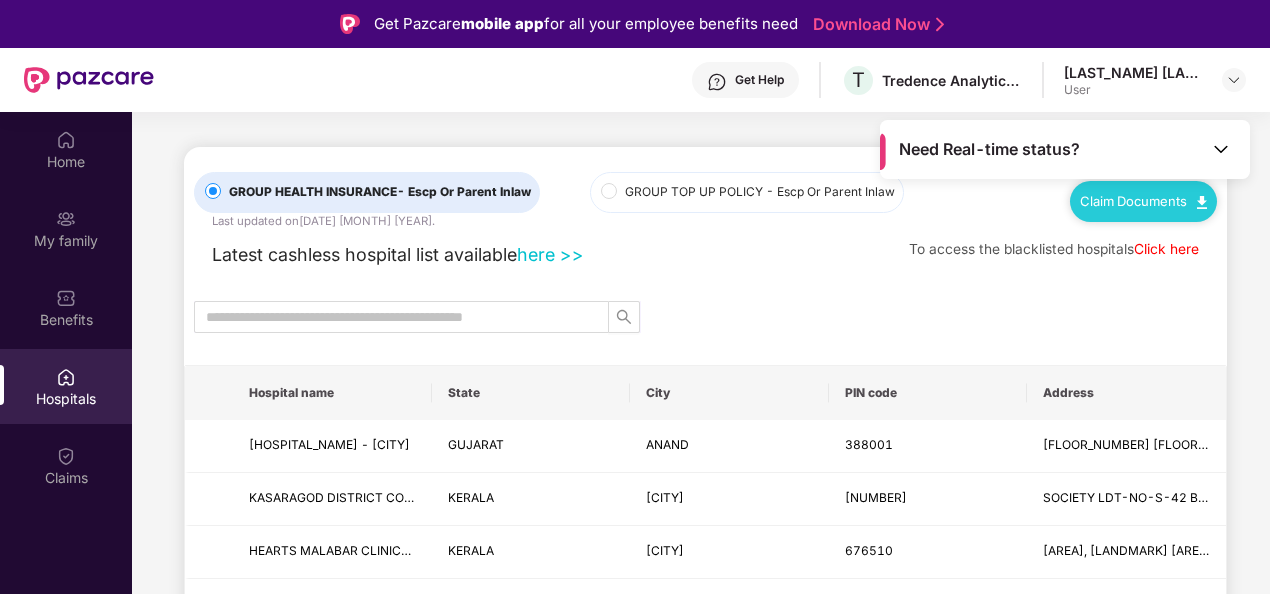 click on "Claim Documents" at bounding box center [1143, 201] 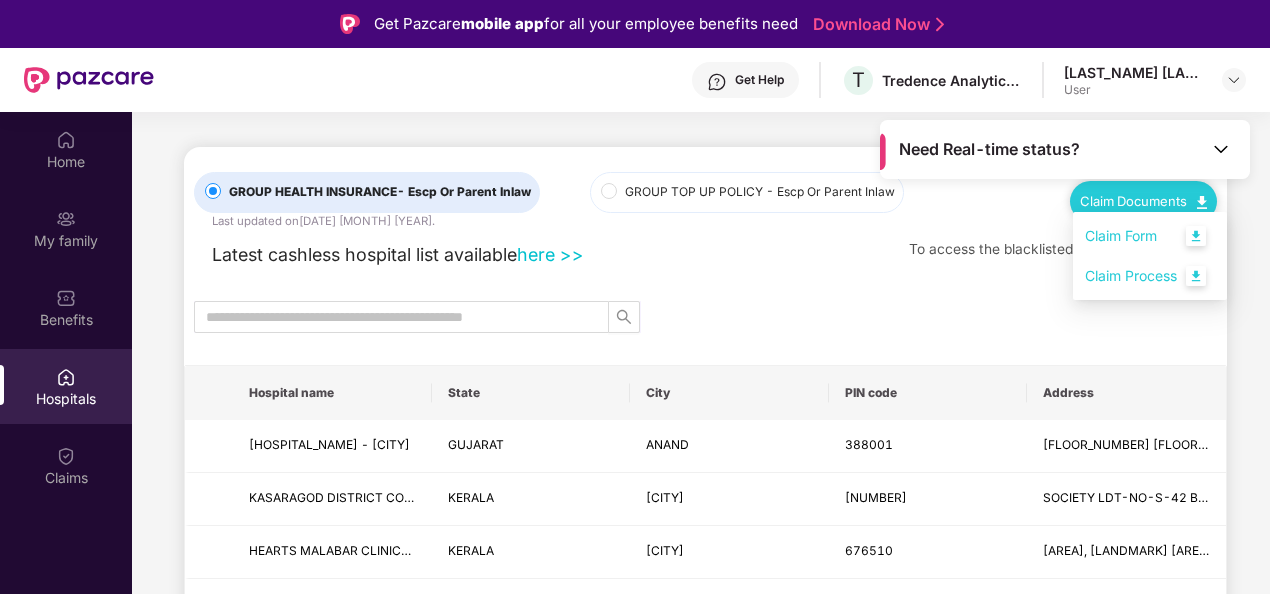 click on "Claim Form" at bounding box center (1150, 236) 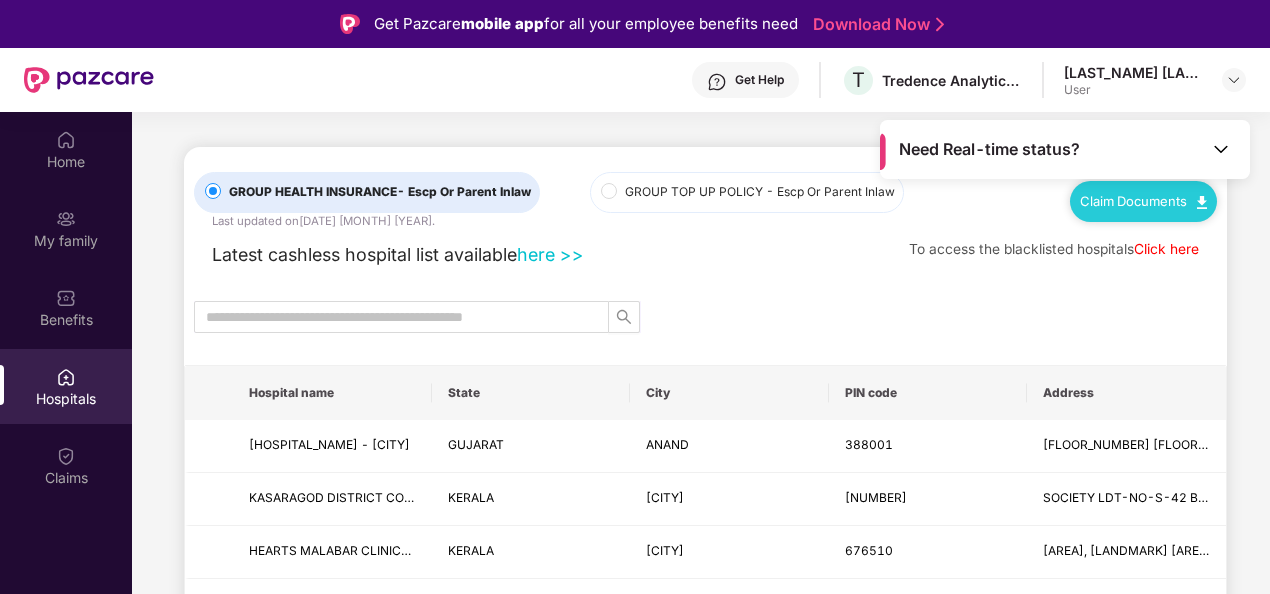 click on "Claim Documents" at bounding box center [1143, 201] 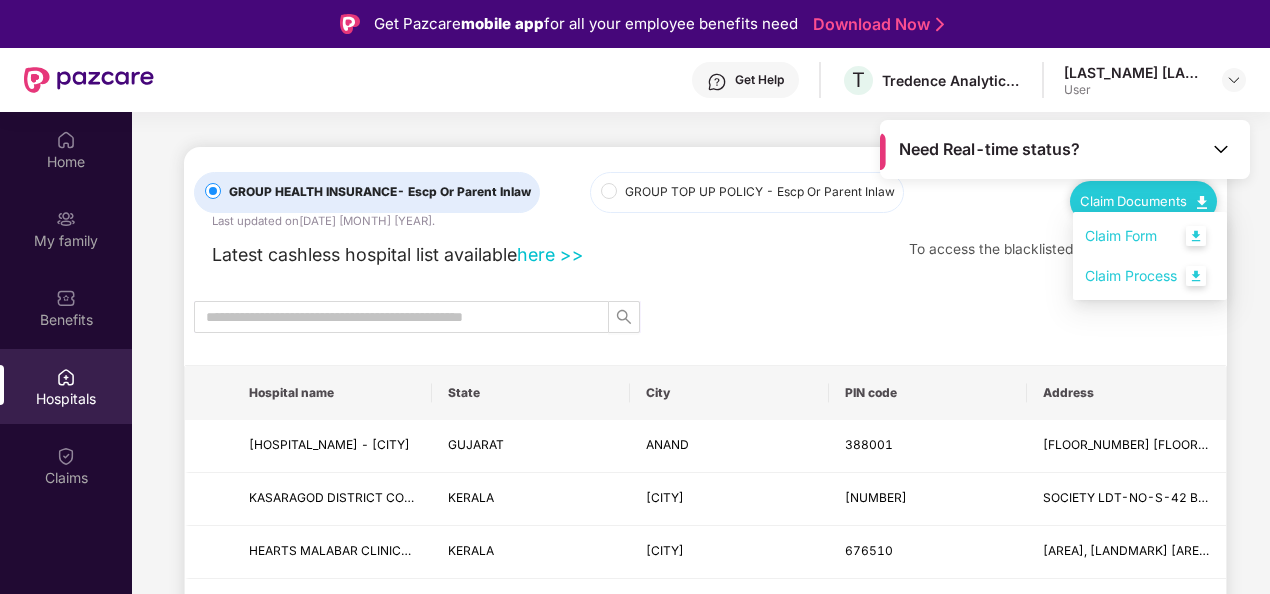 click at bounding box center (1202, 202) 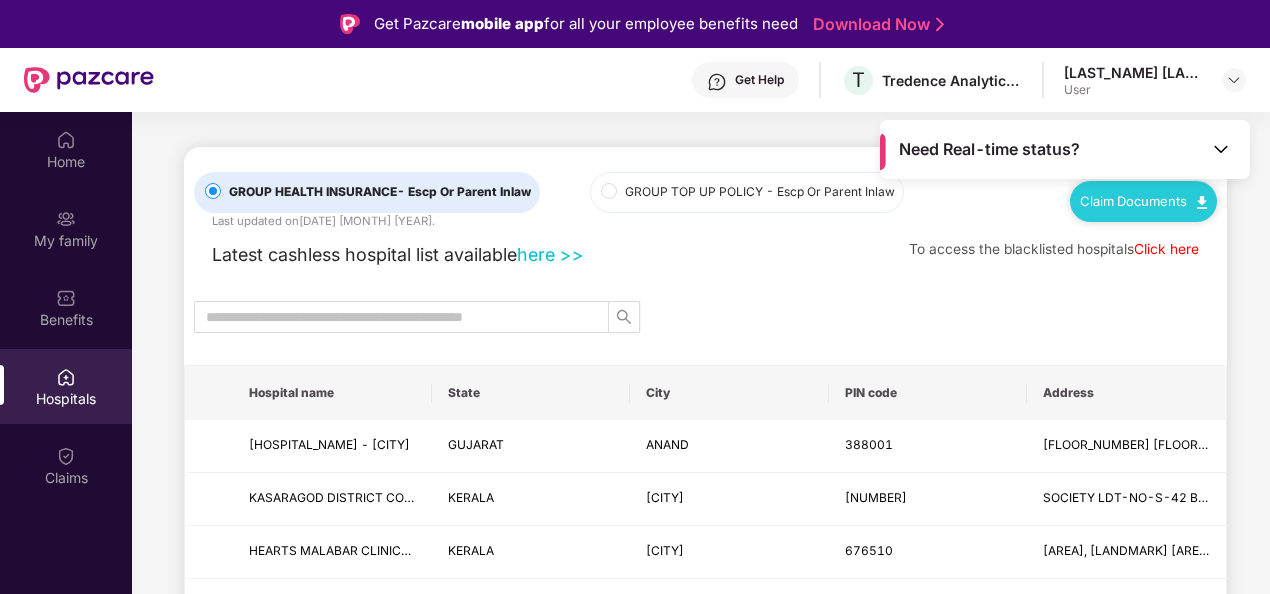click on "Claim Documents" at bounding box center (1143, 201) 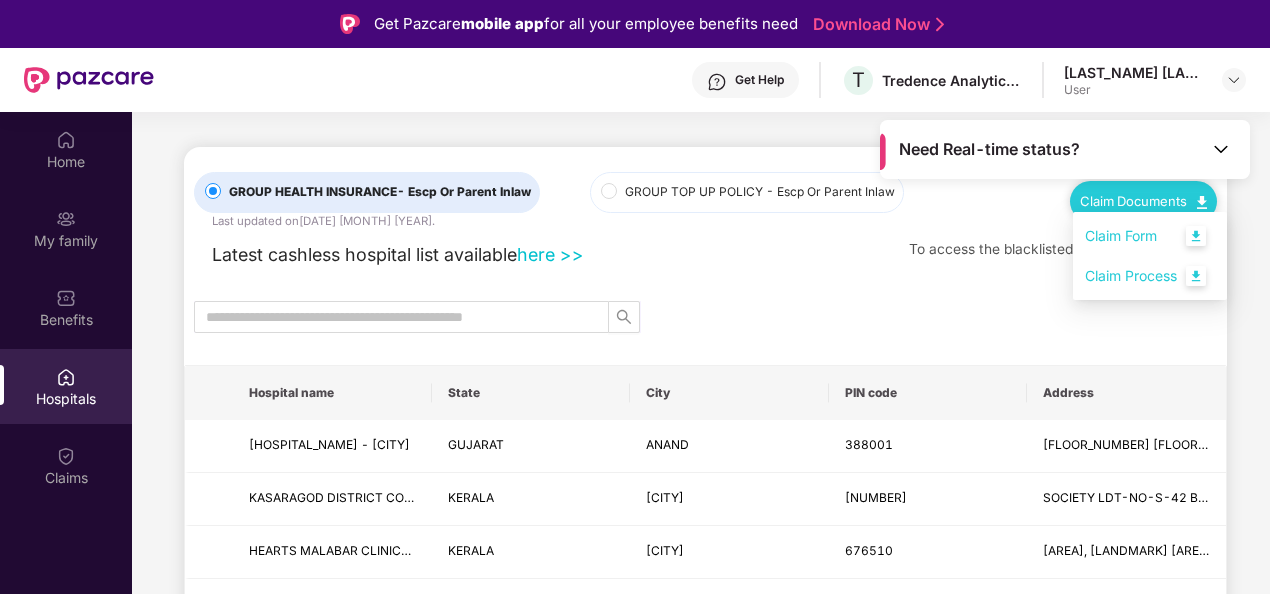 click on "Claim Process" at bounding box center [1150, 276] 